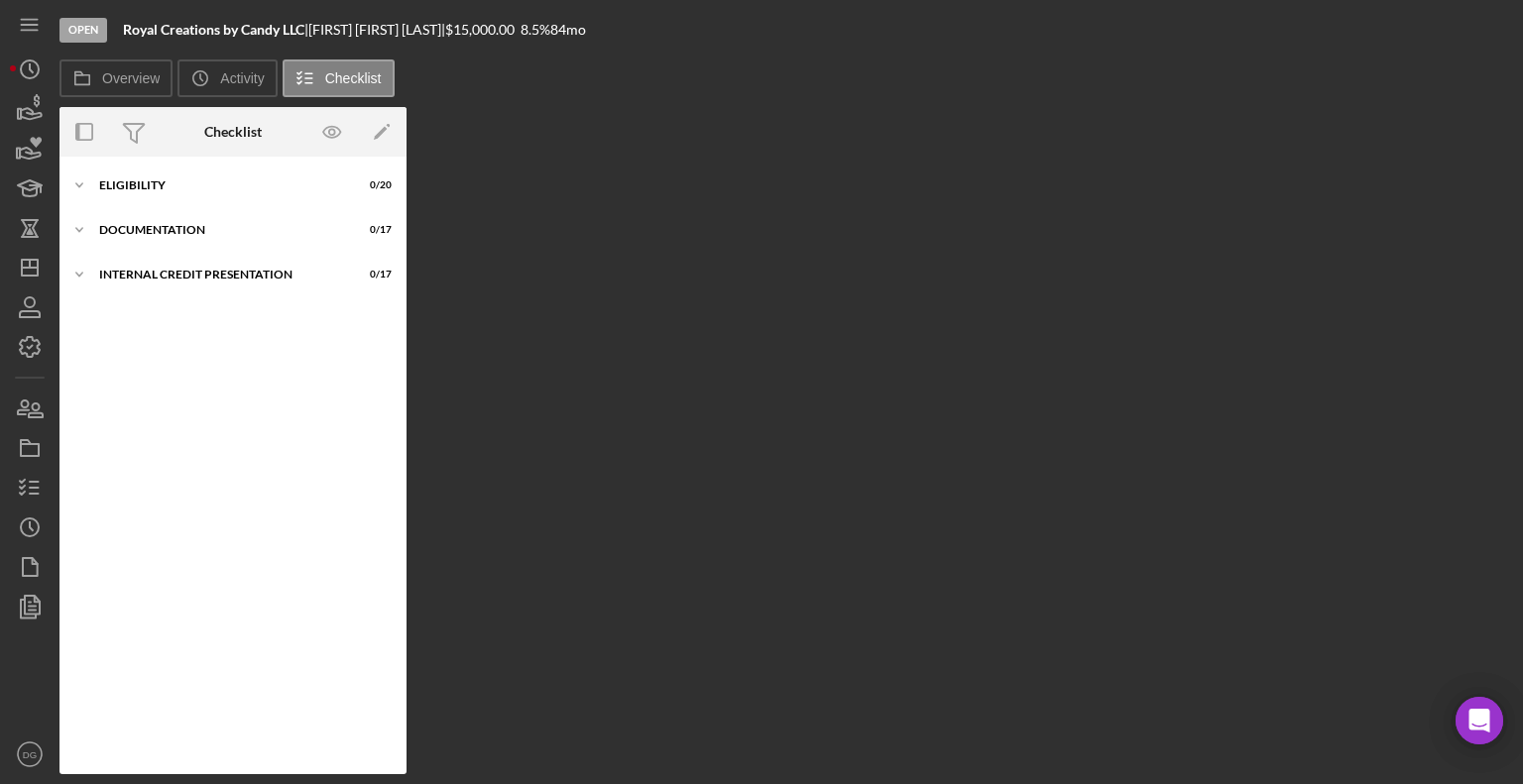 scroll, scrollTop: 0, scrollLeft: 0, axis: both 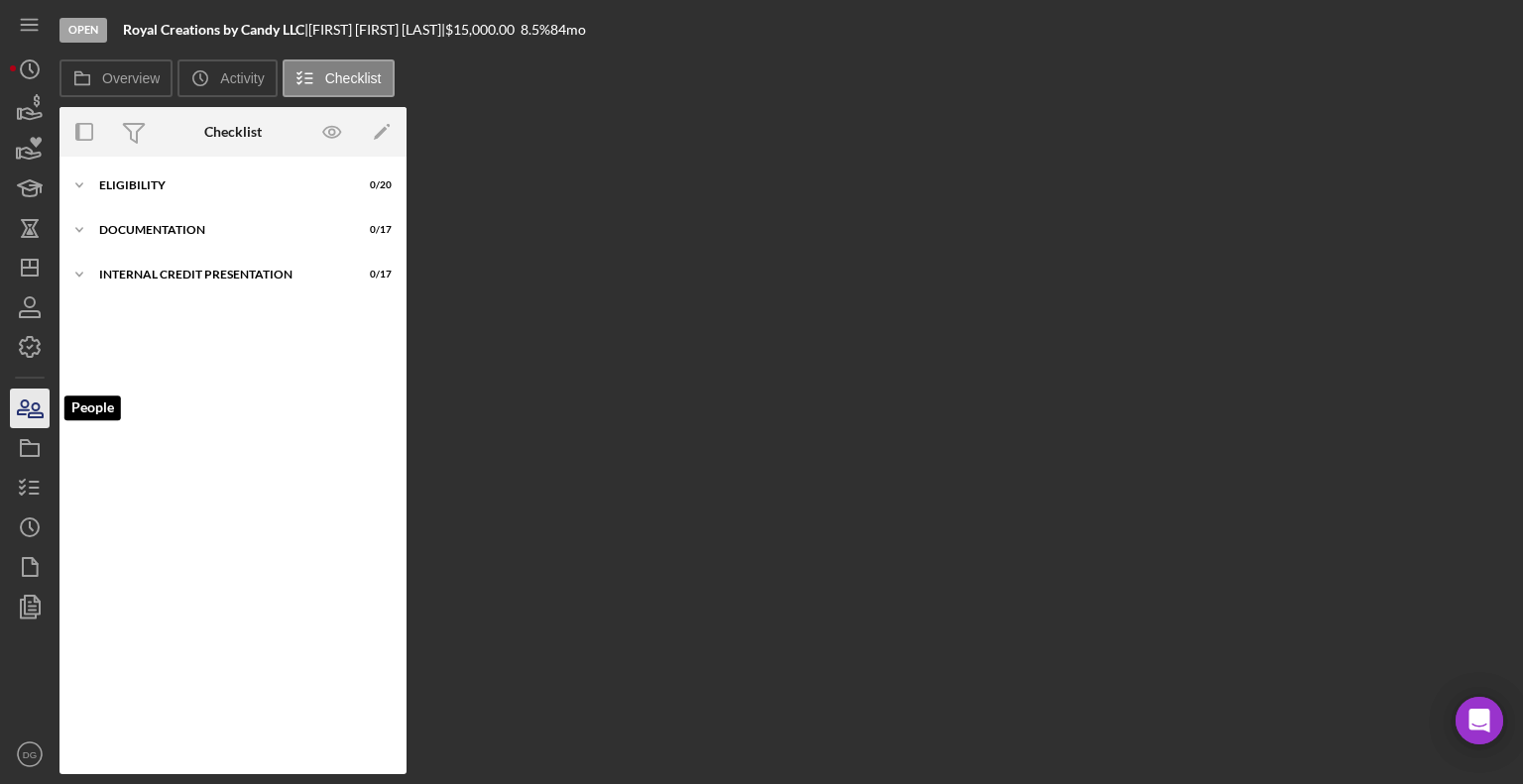click 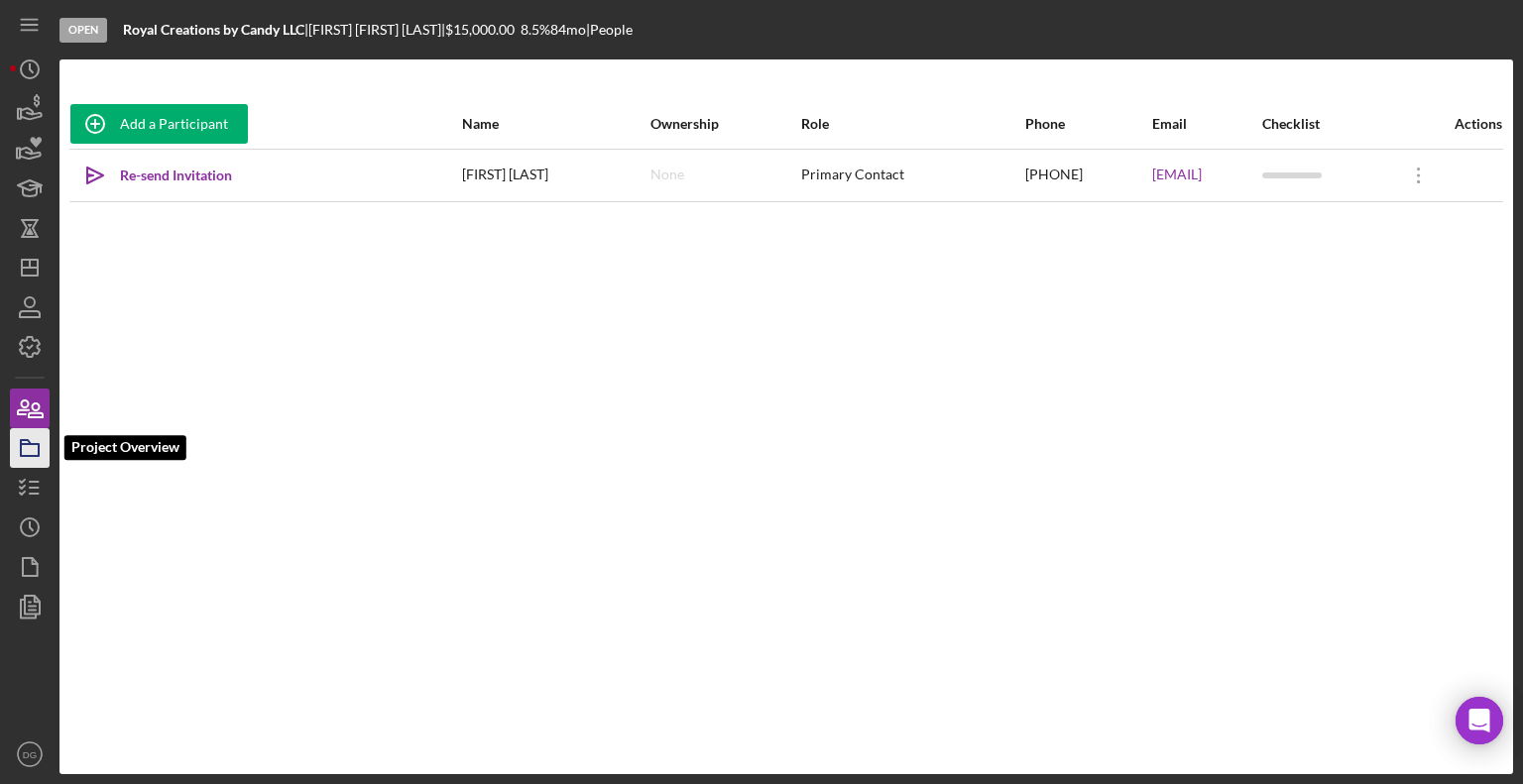 click 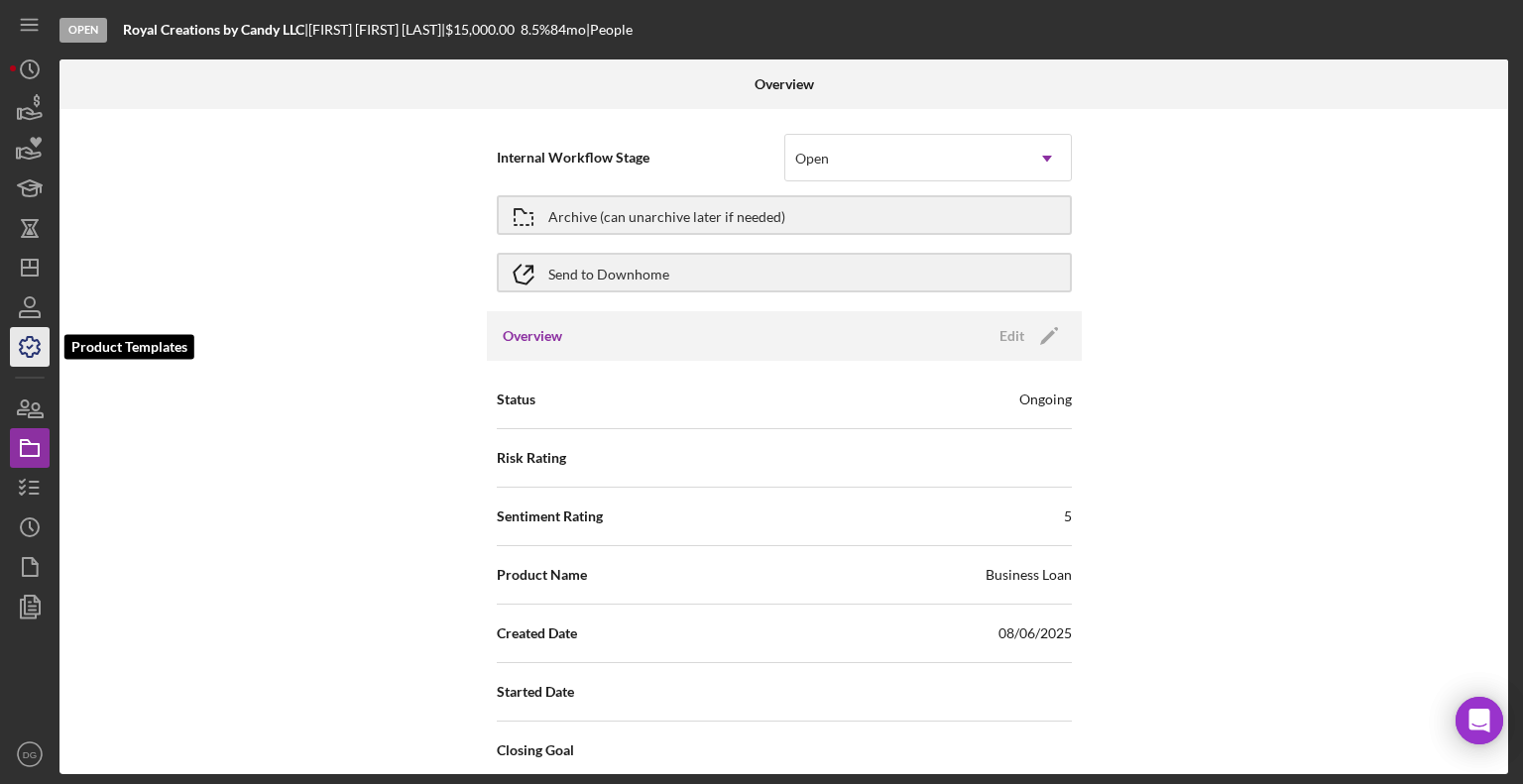 click 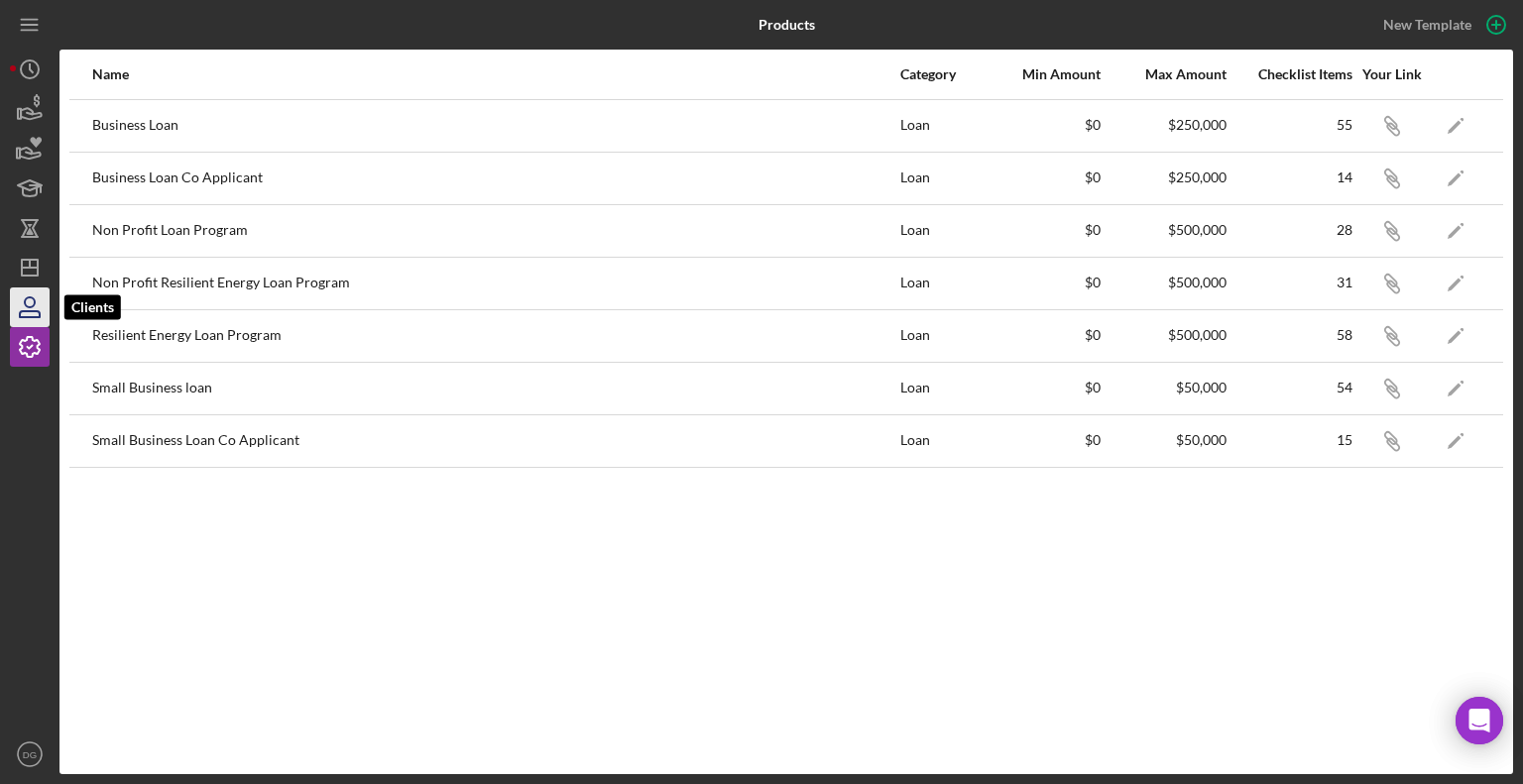 click 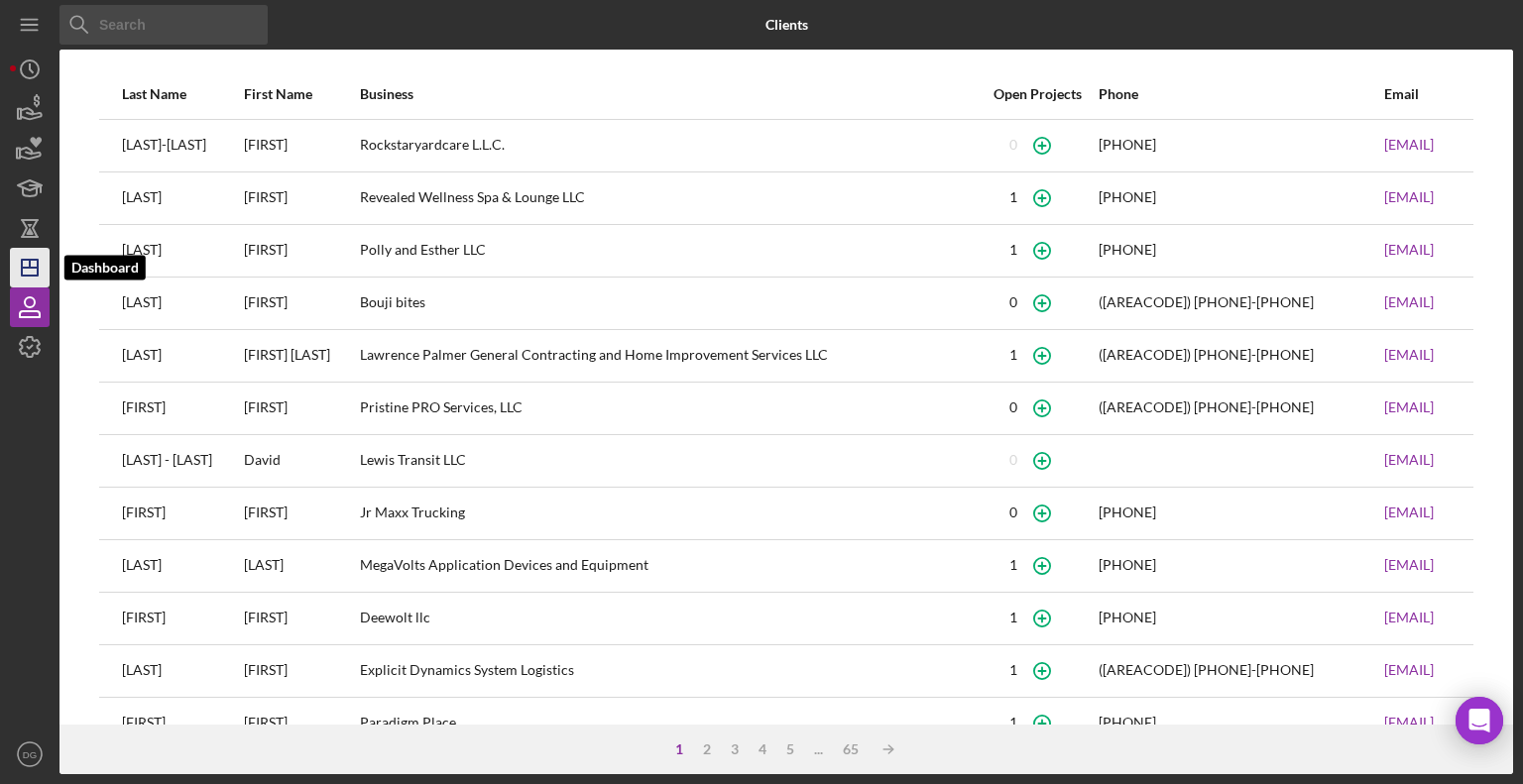 click on "Icon/Dashboard" 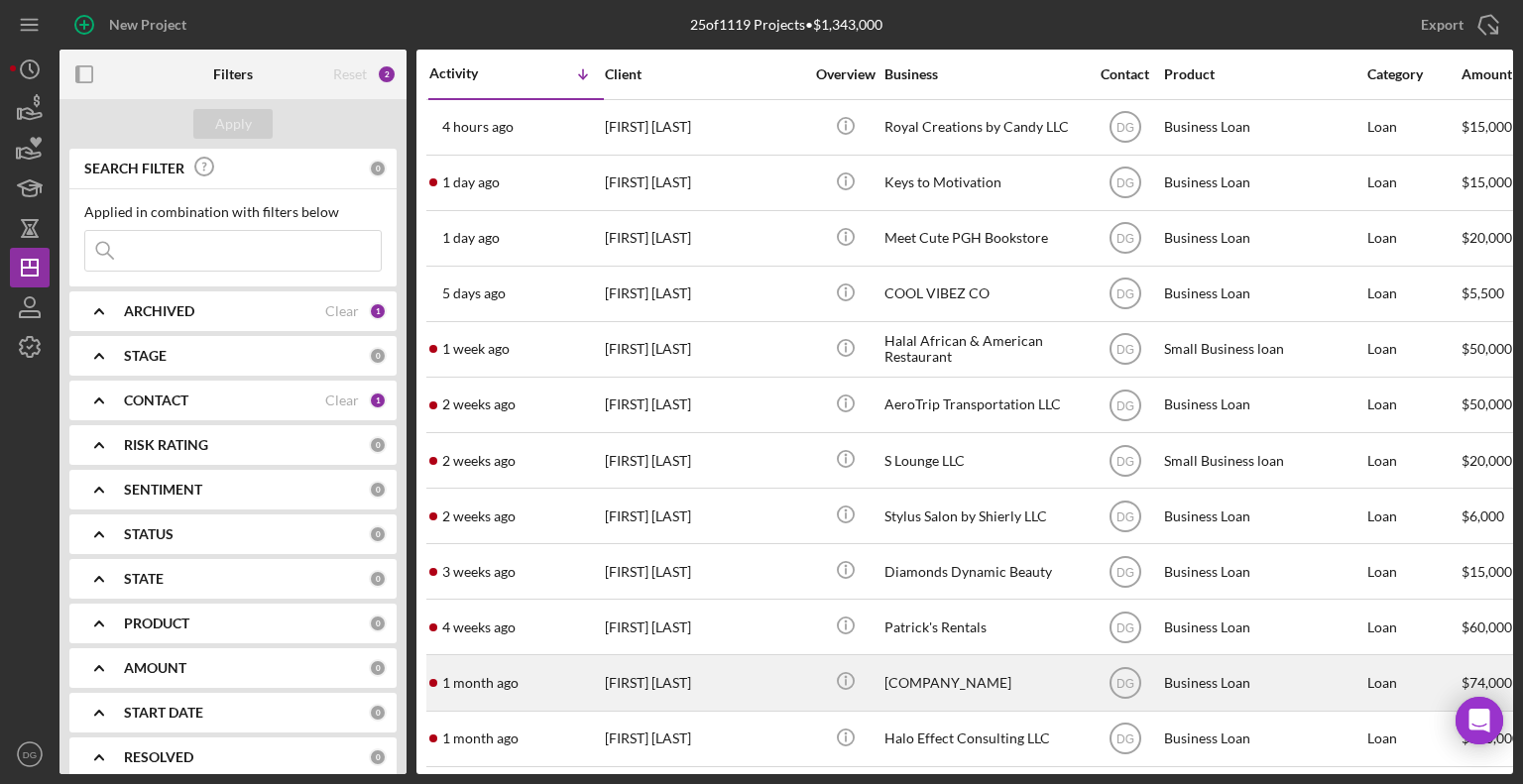click on "[COMPANY_NAME]" at bounding box center (984, 682) 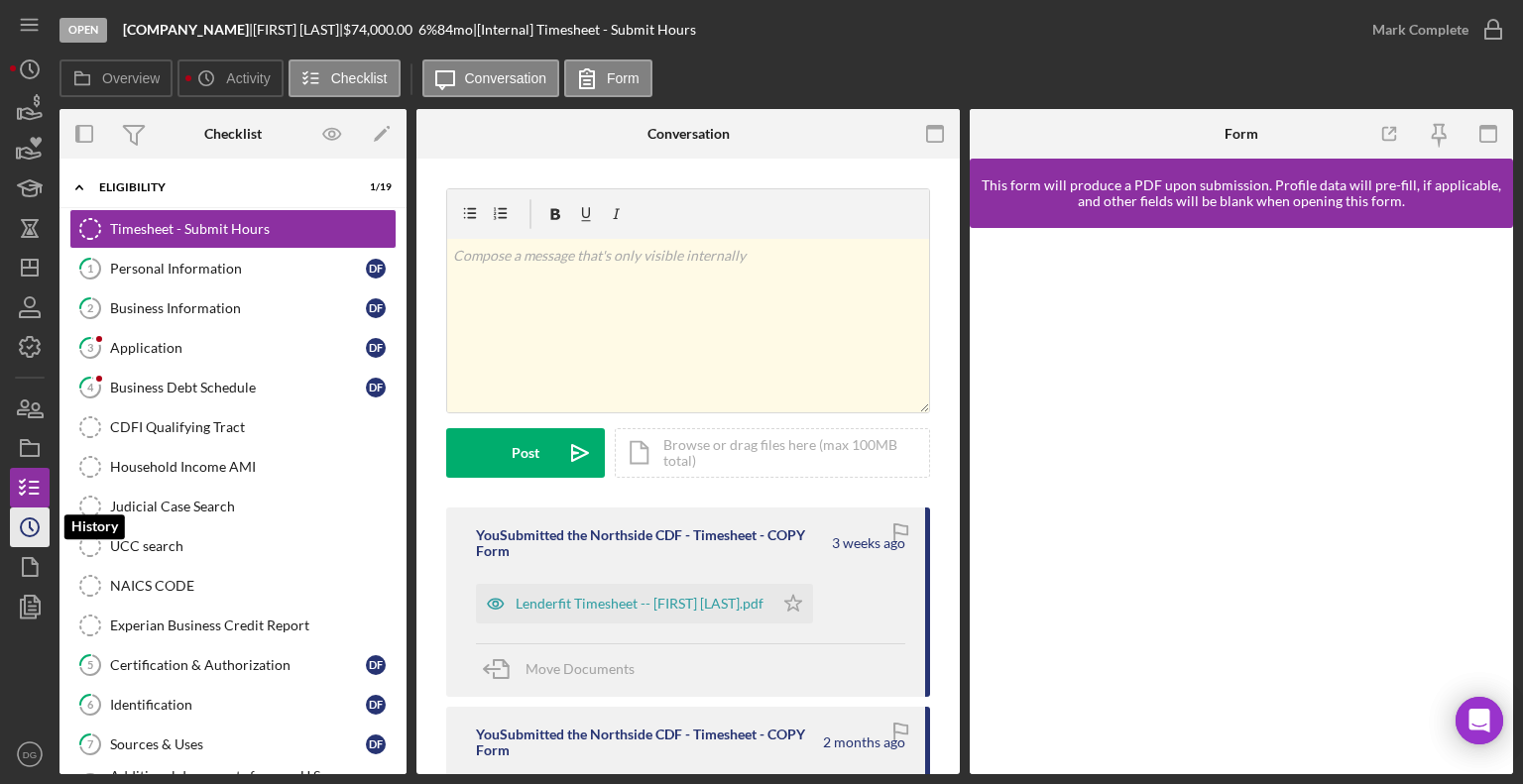 click 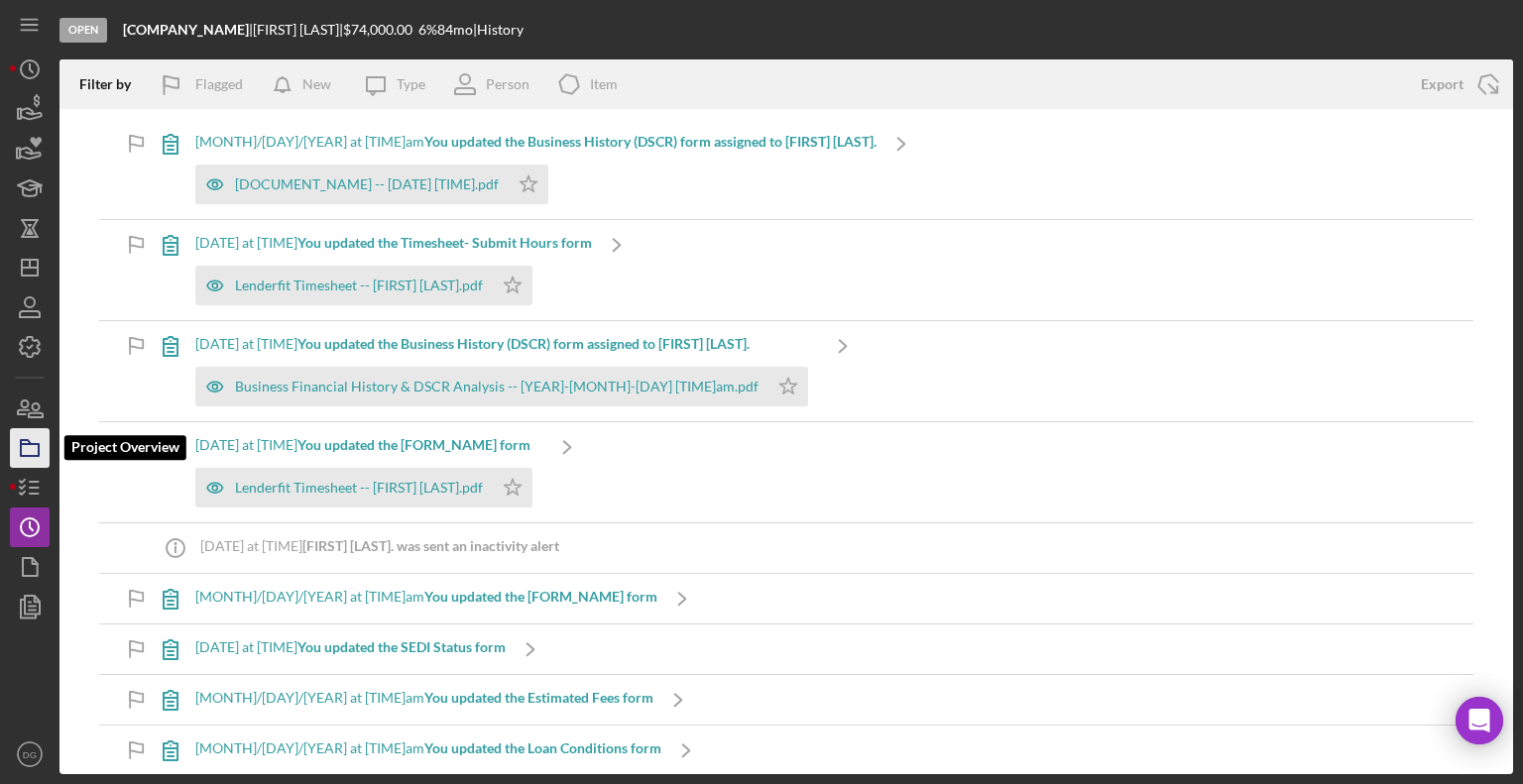 click 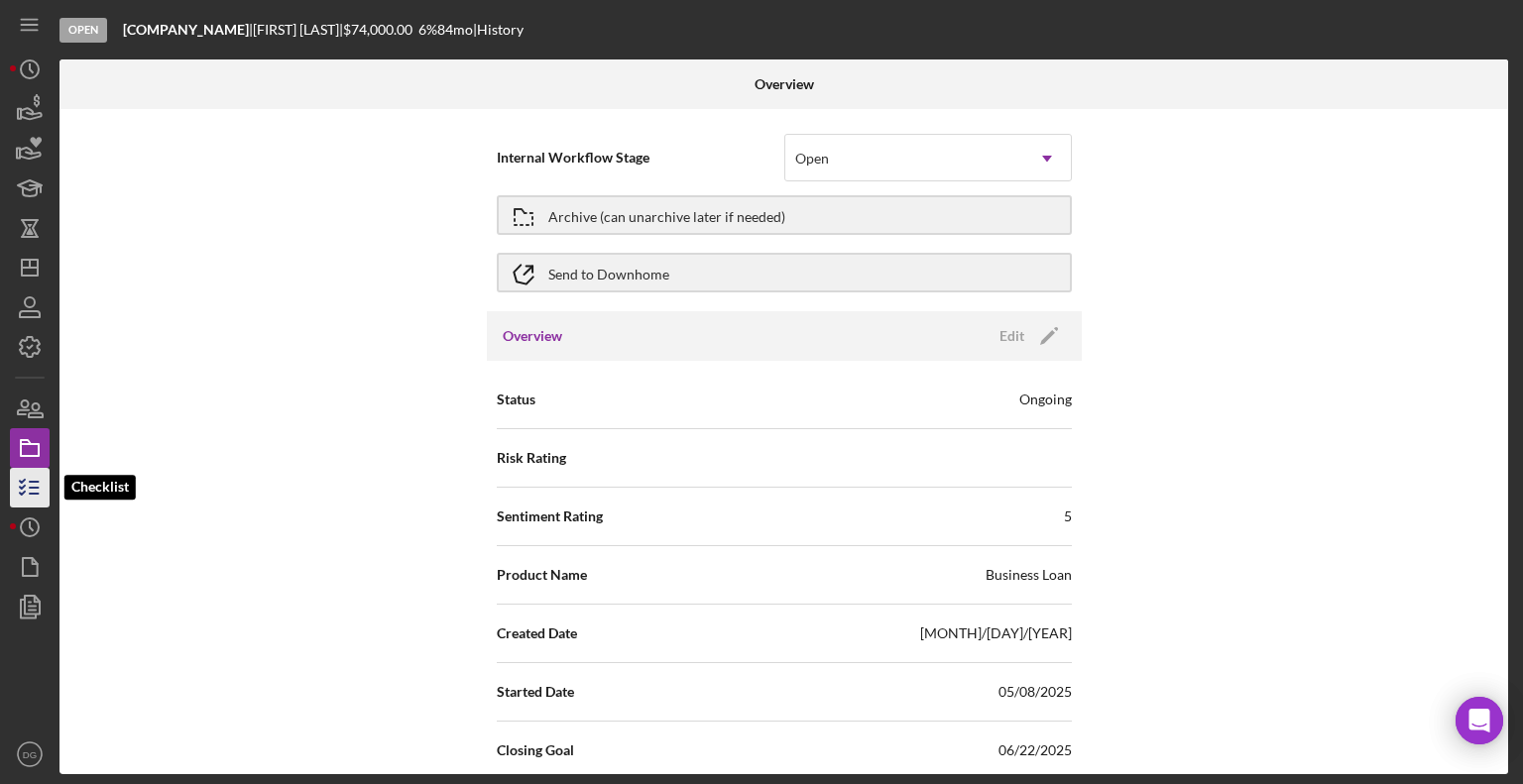 click 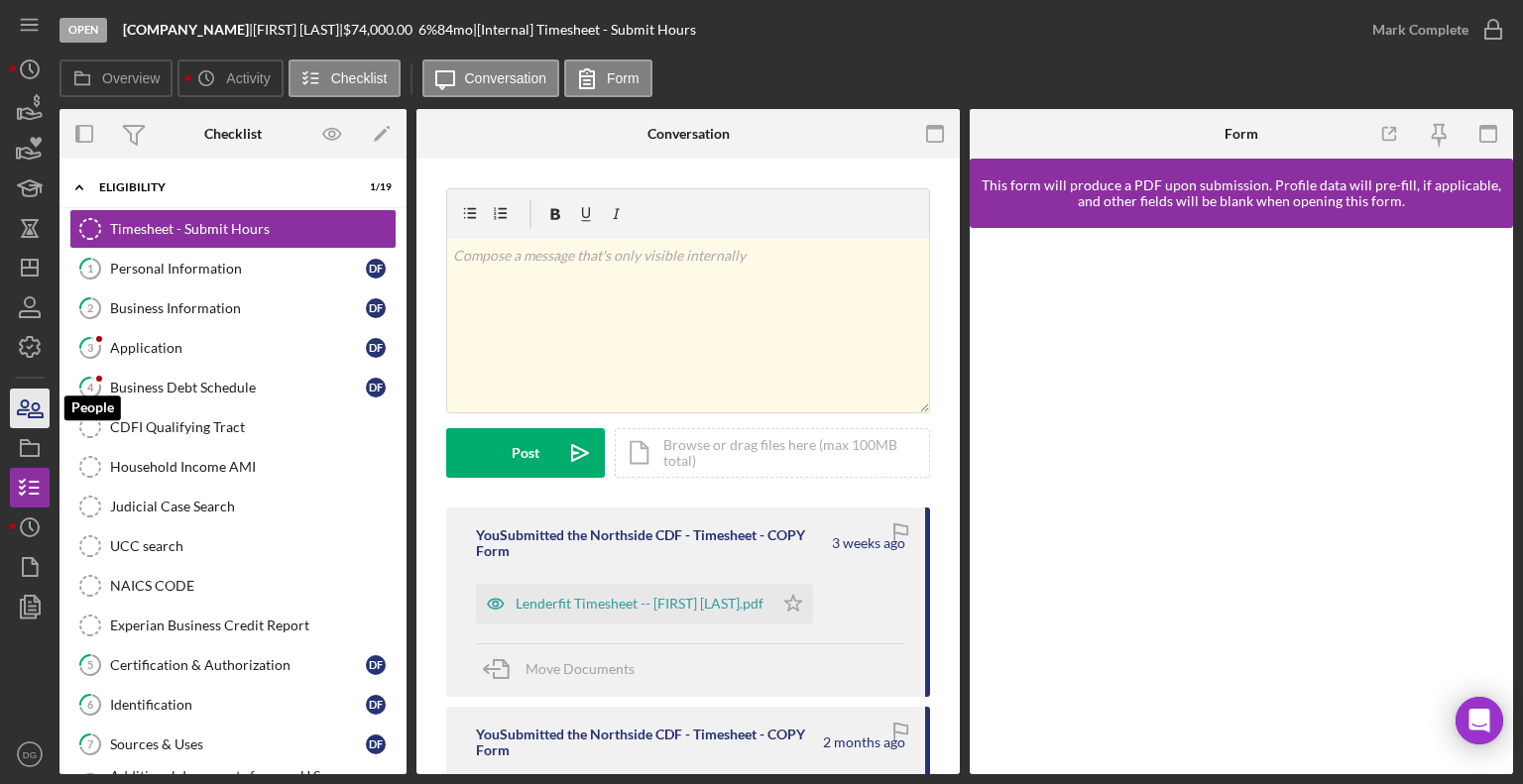 click 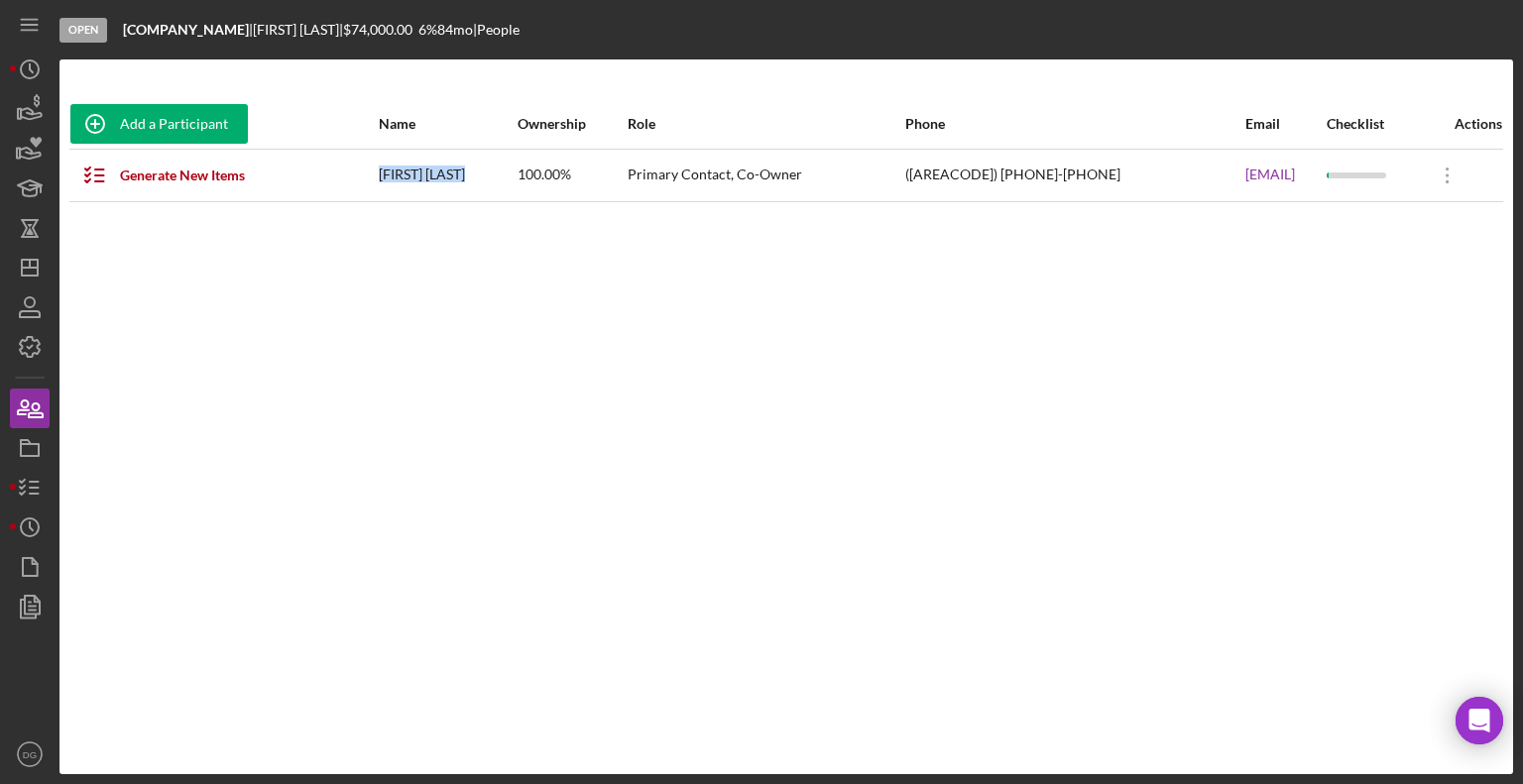 drag, startPoint x: 361, startPoint y: 166, endPoint x: 474, endPoint y: 183, distance: 114.27161 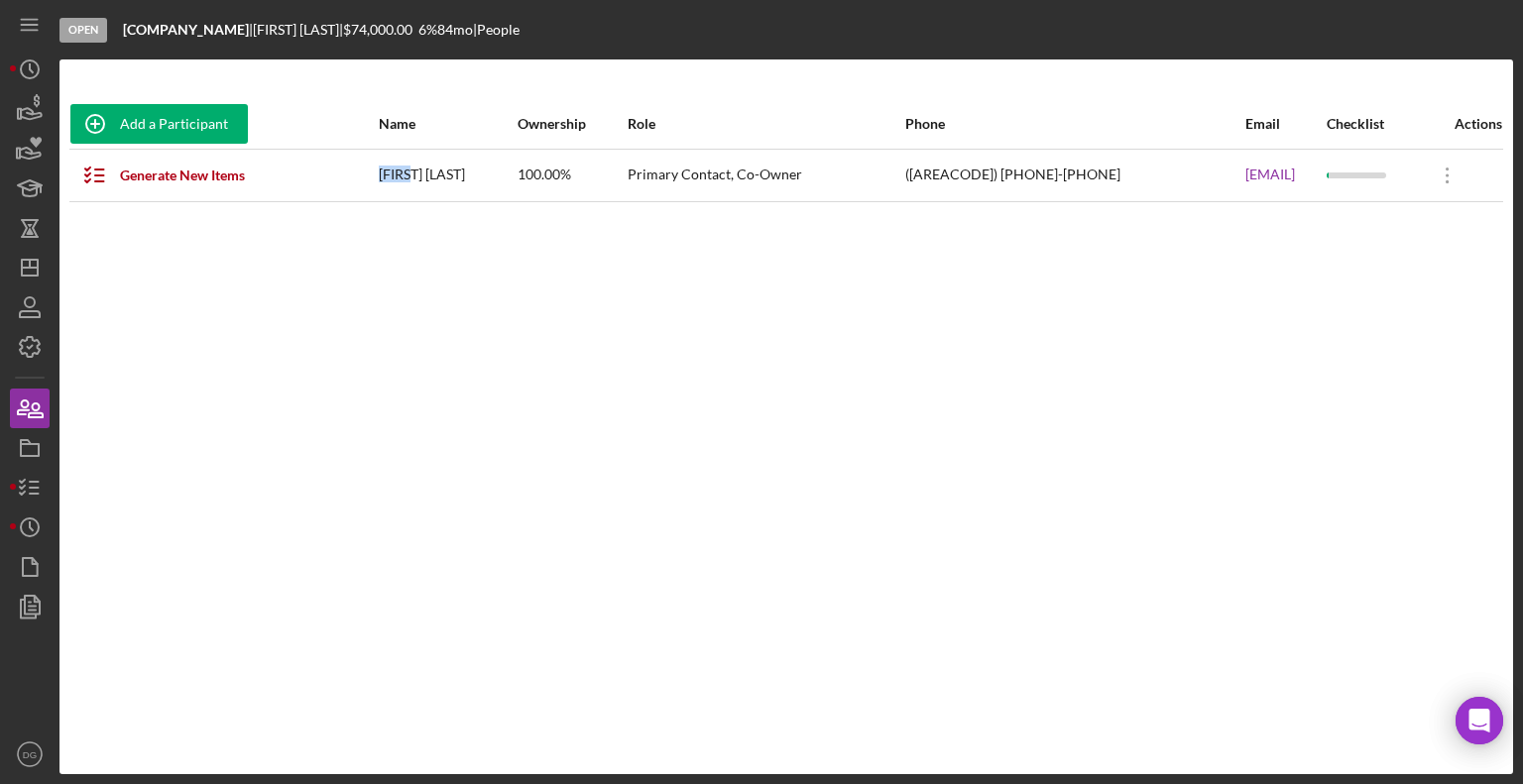 drag, startPoint x: 410, startPoint y: 170, endPoint x: 353, endPoint y: 166, distance: 57.14018 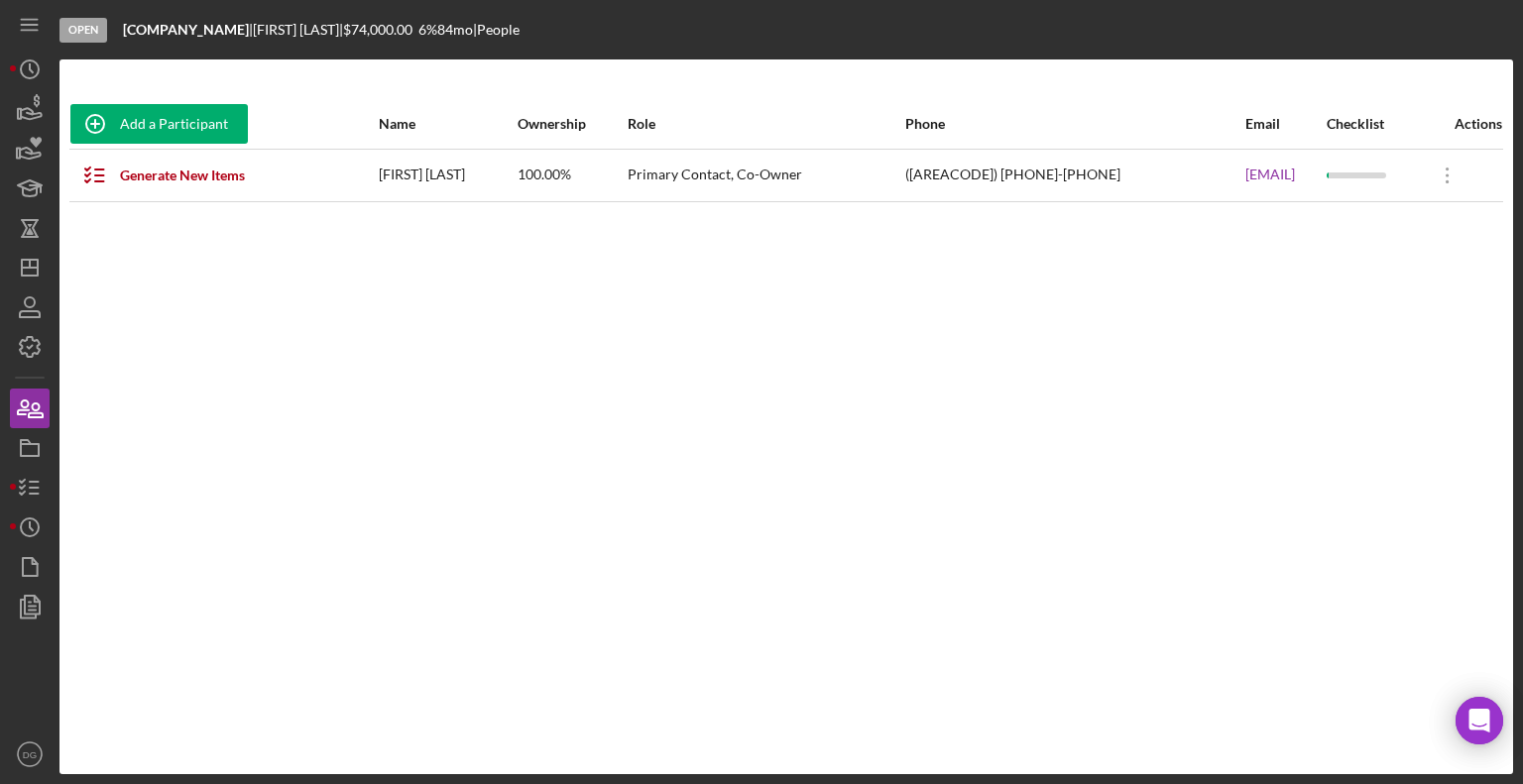 click on "Add a Participant Name Ownership Role Phone Email Checklist Actions Generate New Items [FIRST] [LAST] [PERCENTAGE]% Primary Contact, Co-Owner [PHONE] [EMAIL] Icon/Overflow Icon/Edit  Edit" at bounding box center (786, 416) 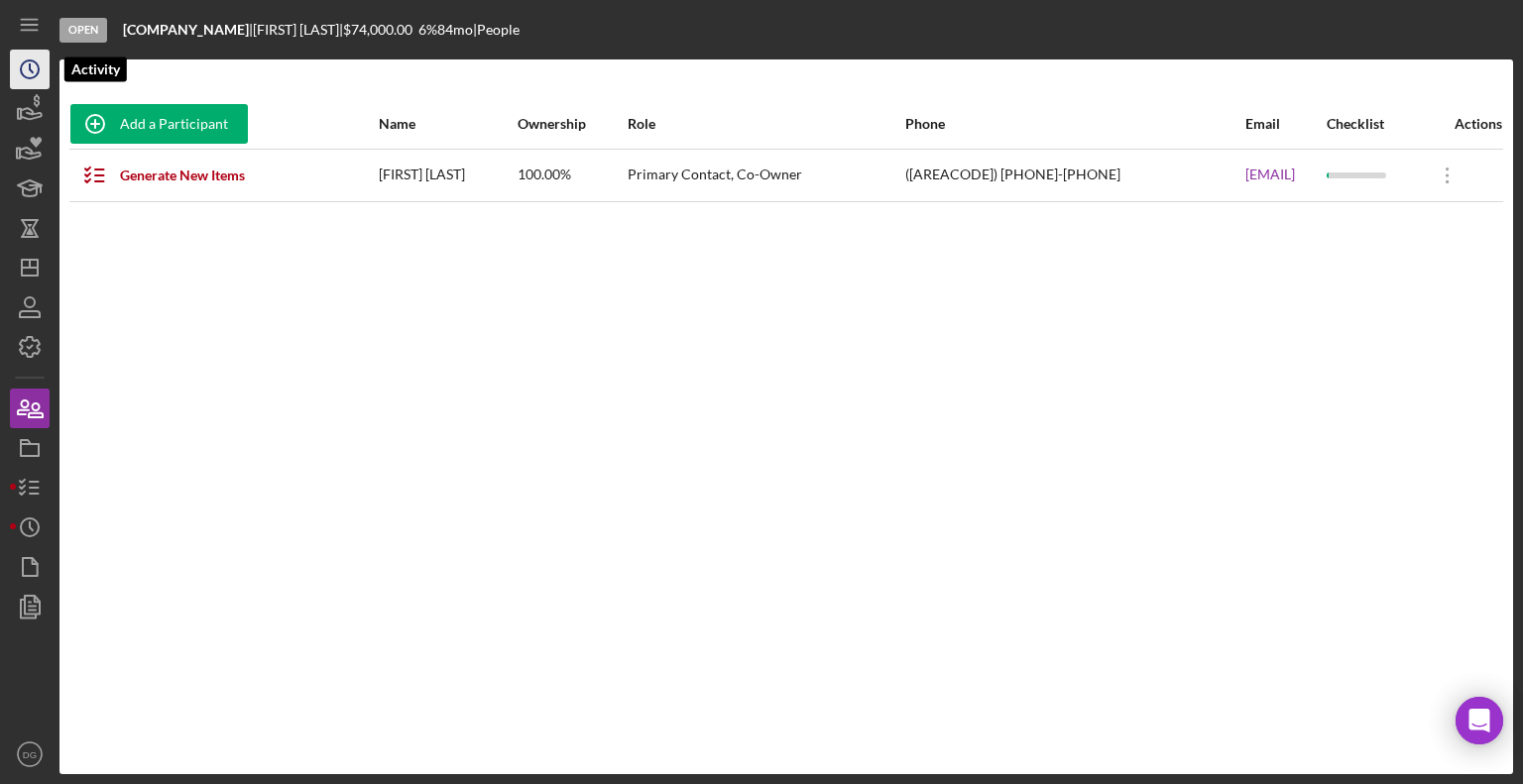click 